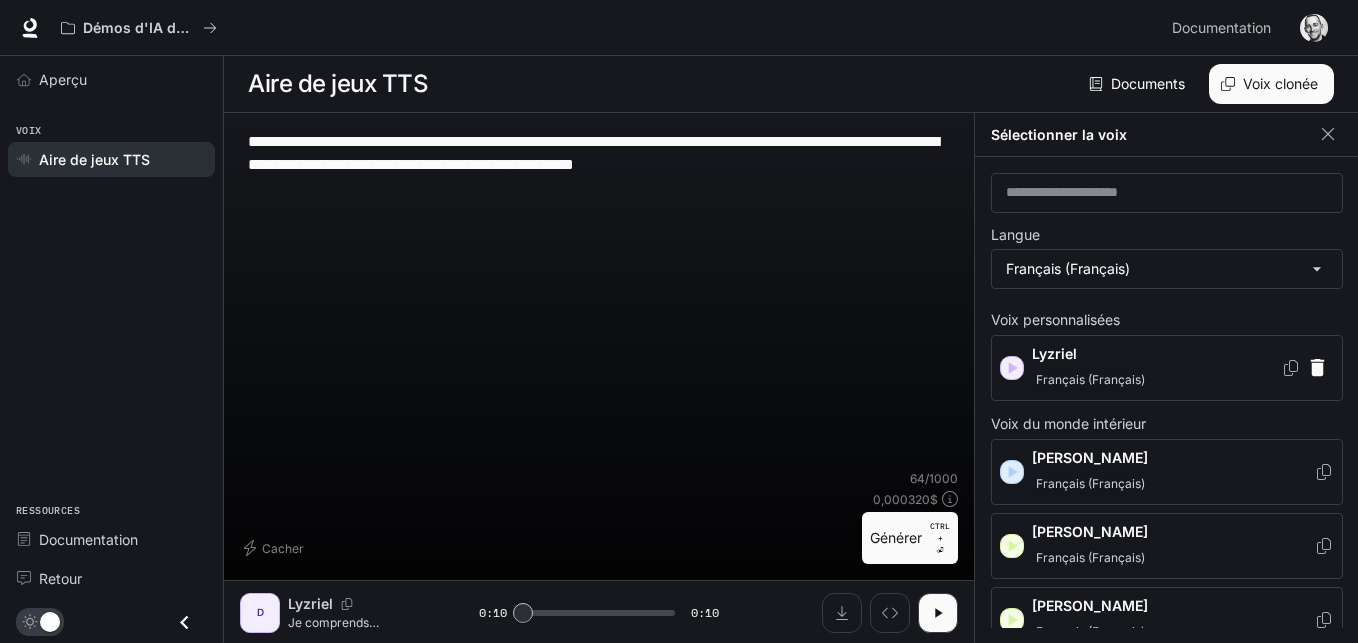 scroll, scrollTop: 1, scrollLeft: 0, axis: vertical 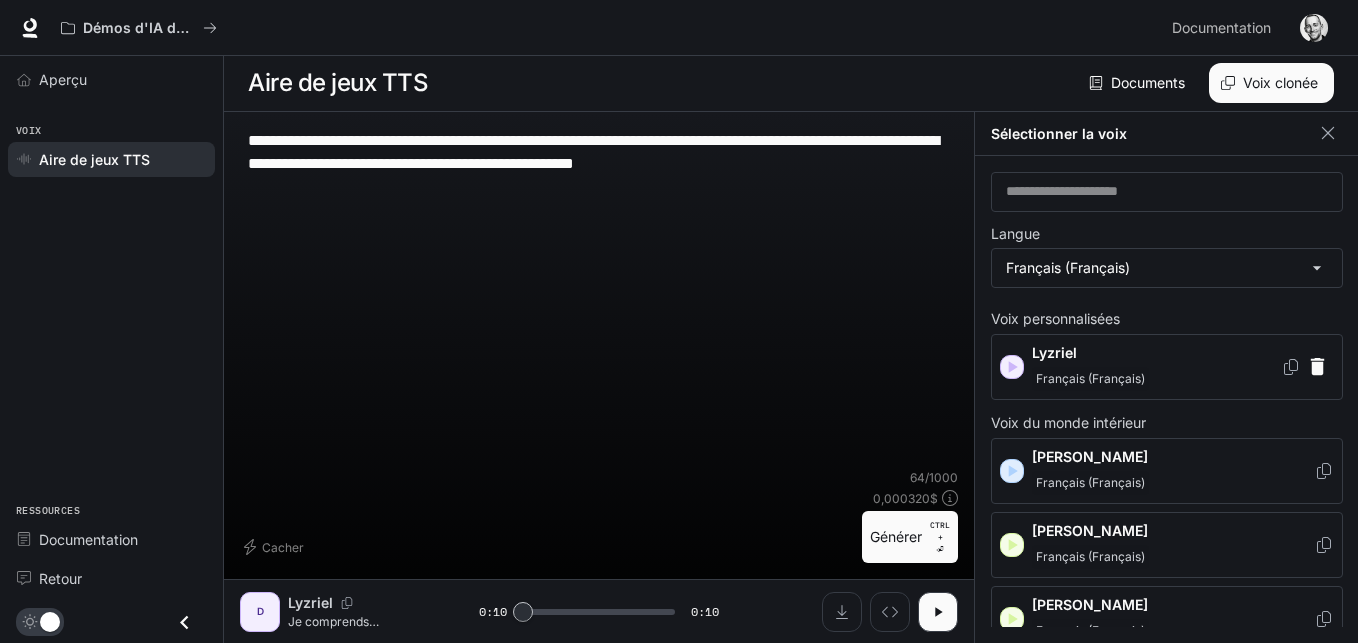 click on "Aire de jeux TTS" at bounding box center (94, 159) 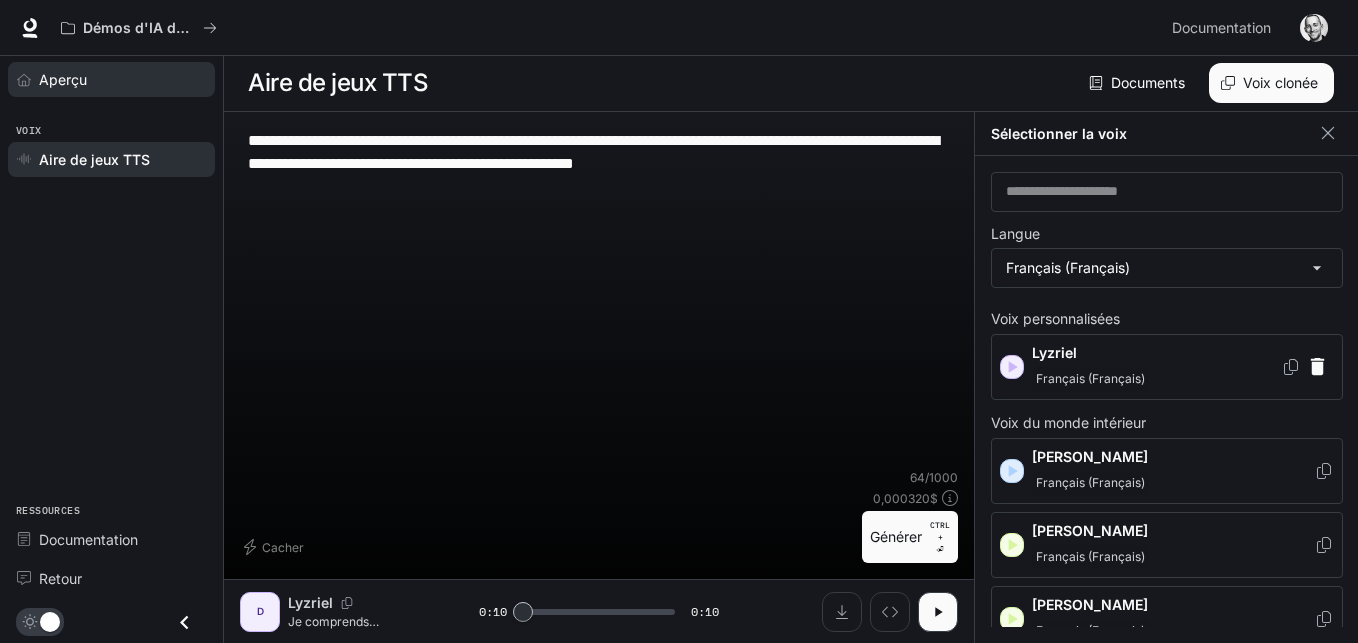 click on "Aperçu" at bounding box center (63, 79) 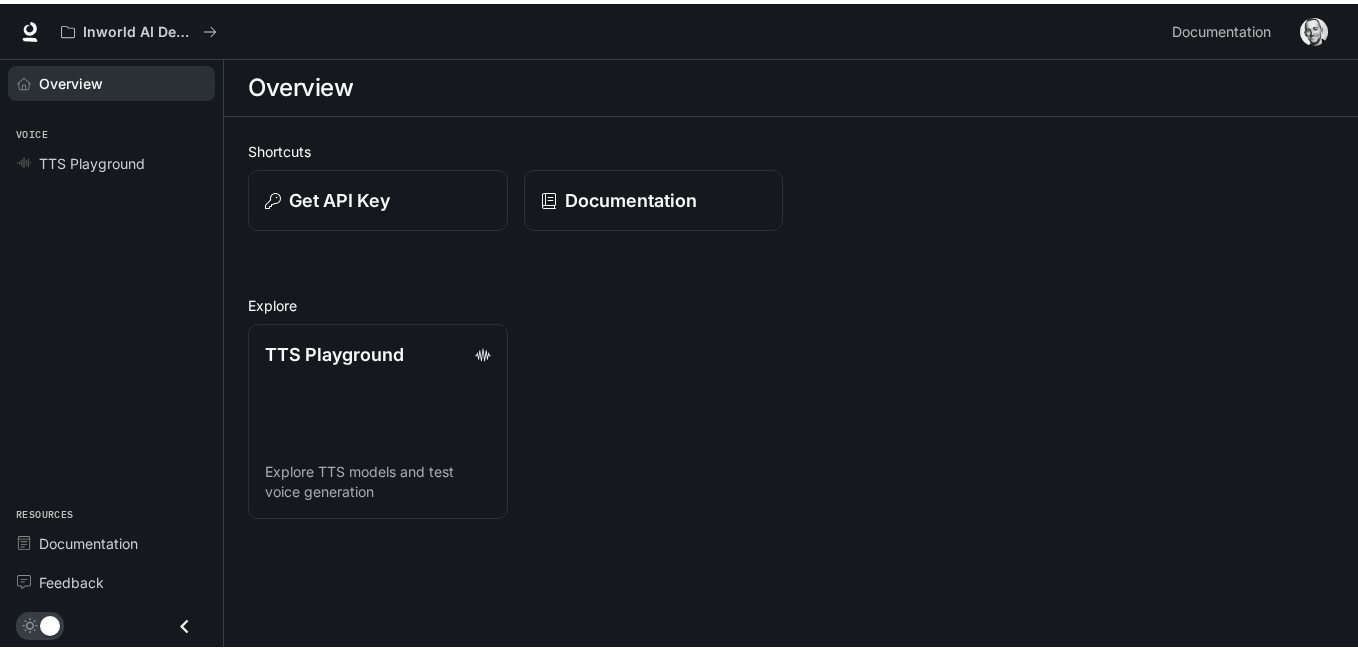 scroll, scrollTop: 0, scrollLeft: 0, axis: both 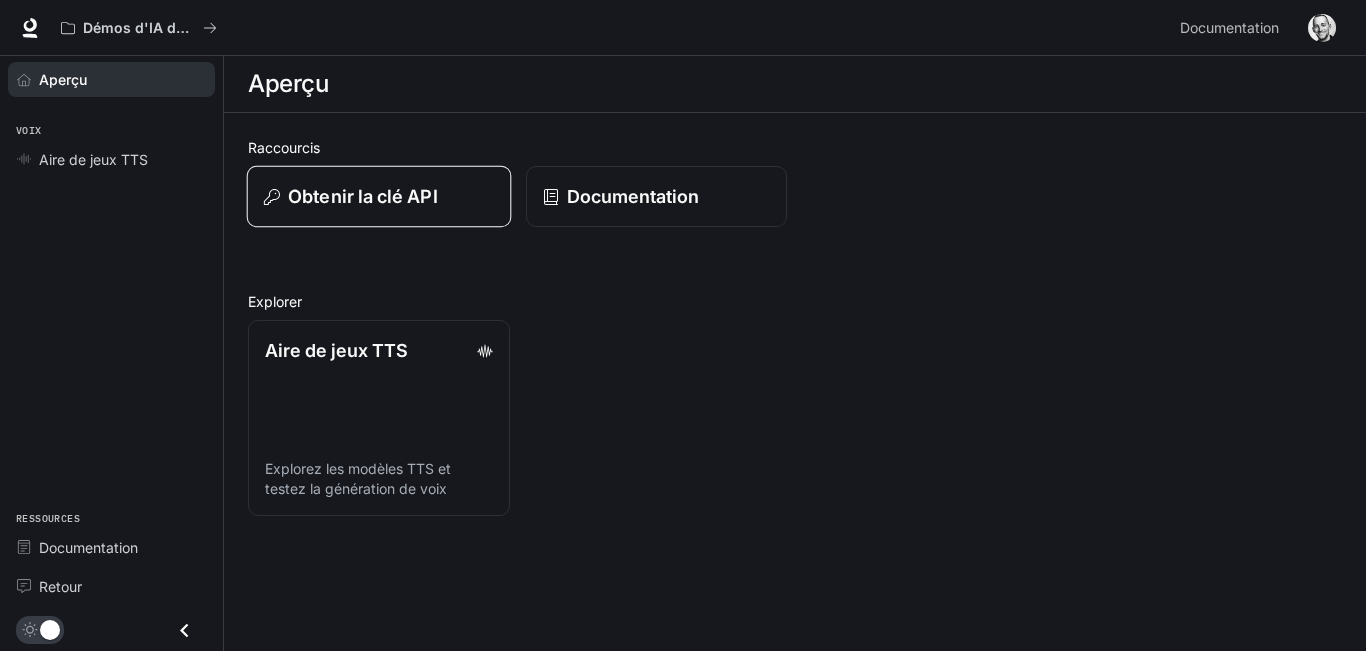 click on "Obtenir la clé API" at bounding box center [362, 196] 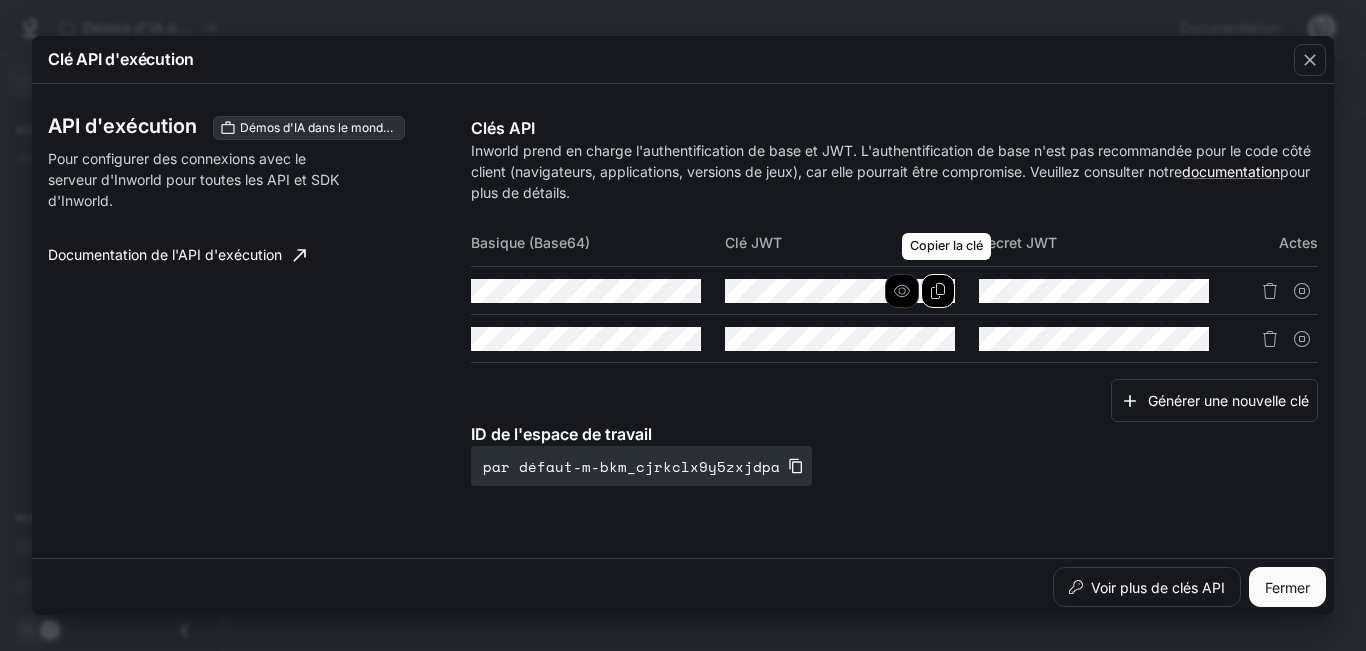 click 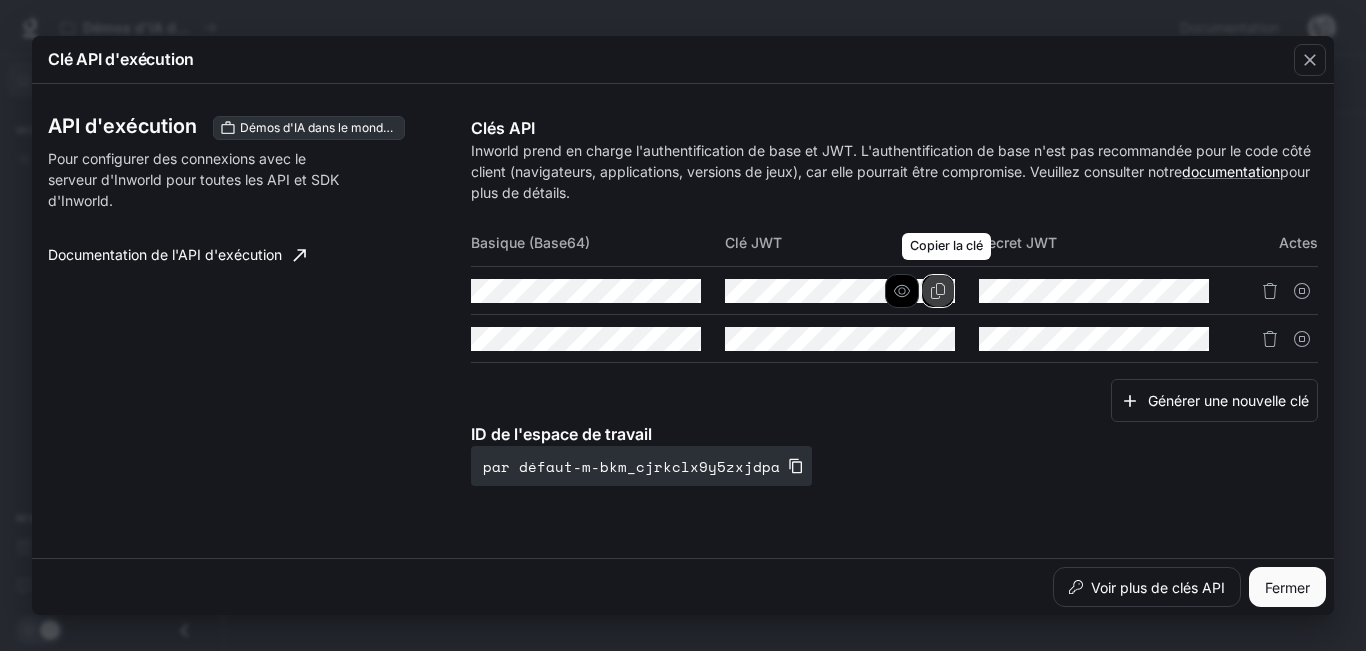 click at bounding box center (938, 291) 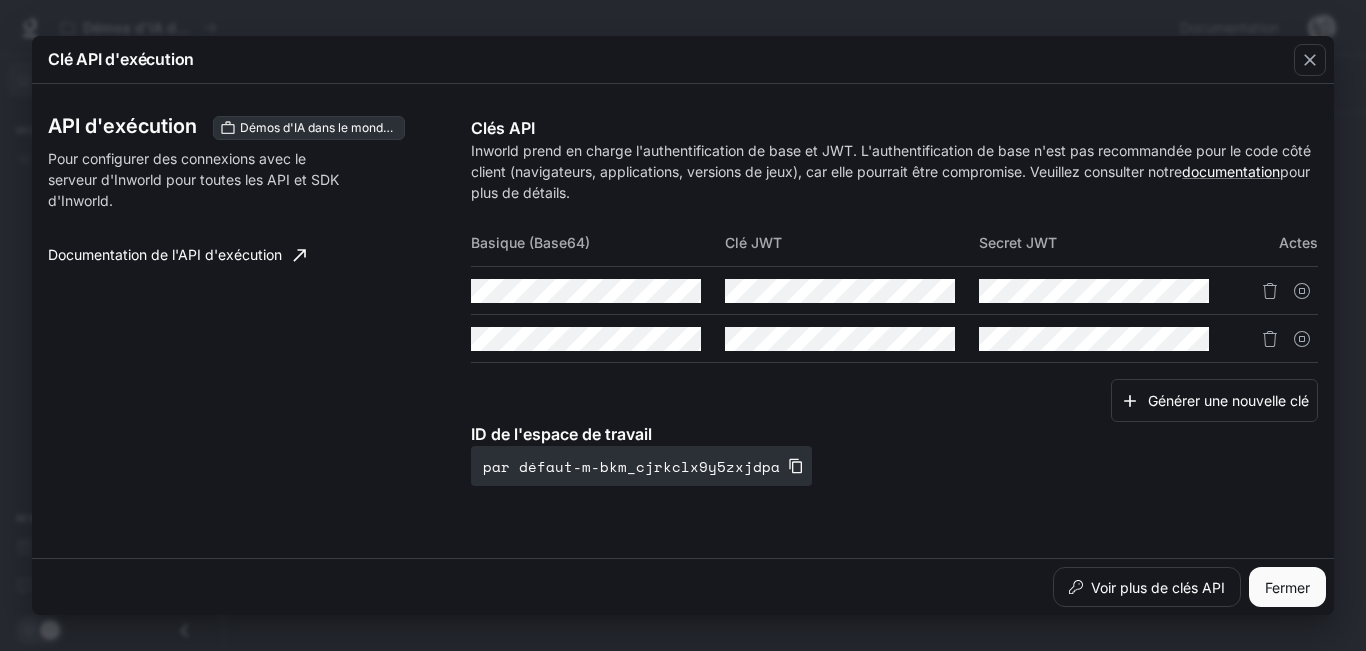 click on "API d'exécution Démos d'IA dans le monde réel Pour configurer des connexions avec le serveur d'Inworld pour toutes les API et SDK d'Inworld. Documentation de l'API d'exécution" at bounding box center (259, 301) 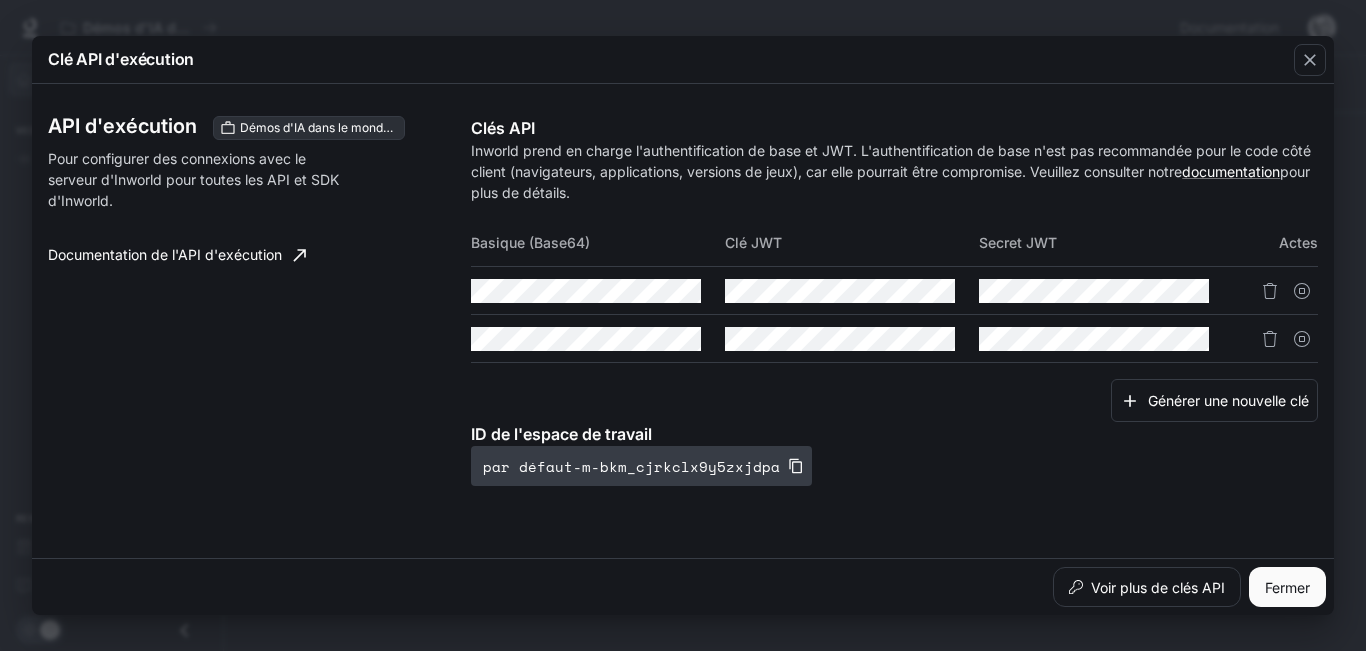 type 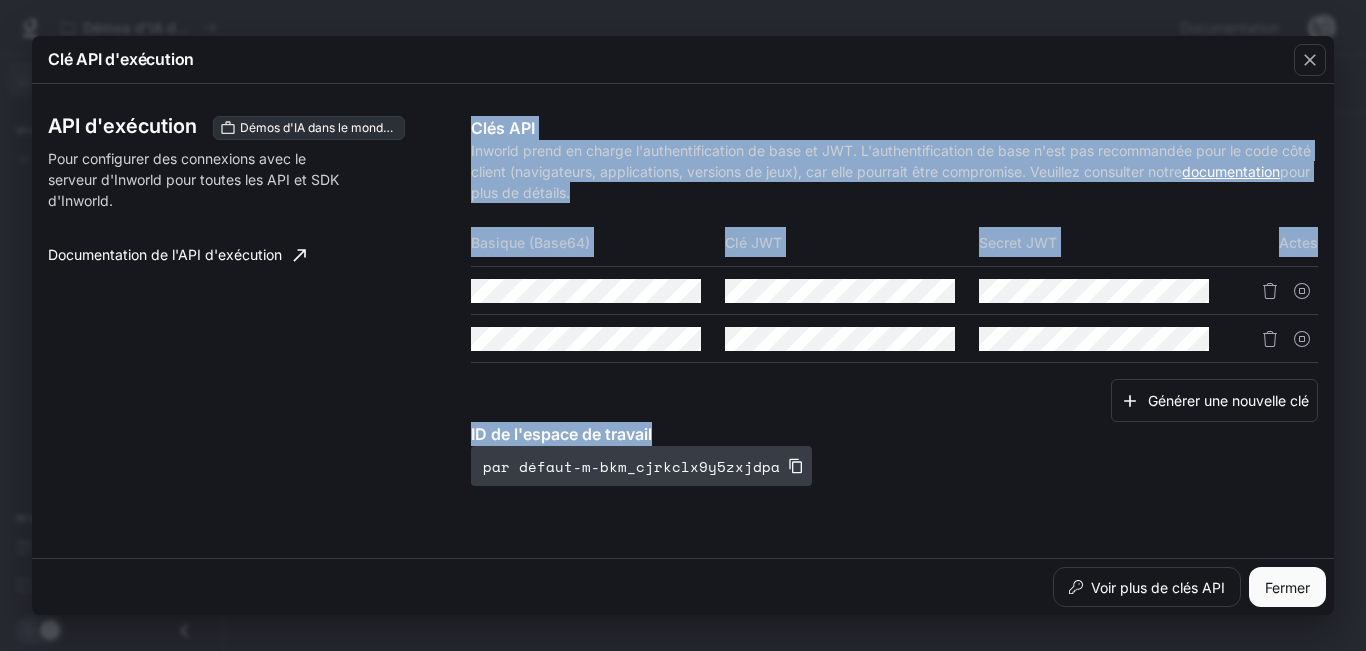 drag, startPoint x: 449, startPoint y: 508, endPoint x: 577, endPoint y: 480, distance: 131.02672 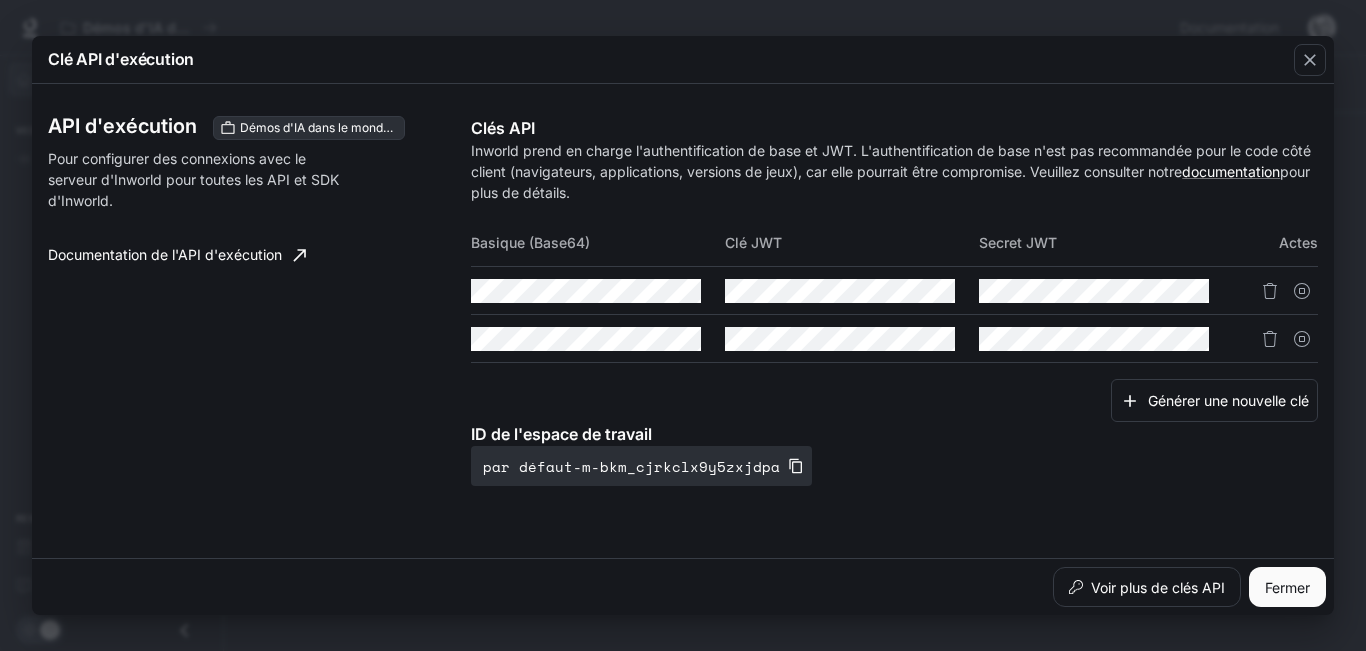 click on "API d'exécution Démos d'IA dans le monde réel Pour configurer des connexions avec le serveur d'Inworld pour toutes les API et SDK d'Inworld. Documentation de l'API d'exécution Clés API Inworld prend en charge l'authentification de base et JWT. L'authentification de base n'est pas recommandée pour le code côté client (navigateurs, applications, versions de jeux), car elle pourrait être compromise. Veuillez consulter notre  documentation  pour plus de détails.     Basique (Base64) Clé JWT Secret JWT Actes Générer une nouvelle clé ID de l'espace de travail par défaut-m-bkm_cjrkclx9y5zxjdpa" at bounding box center [683, 321] 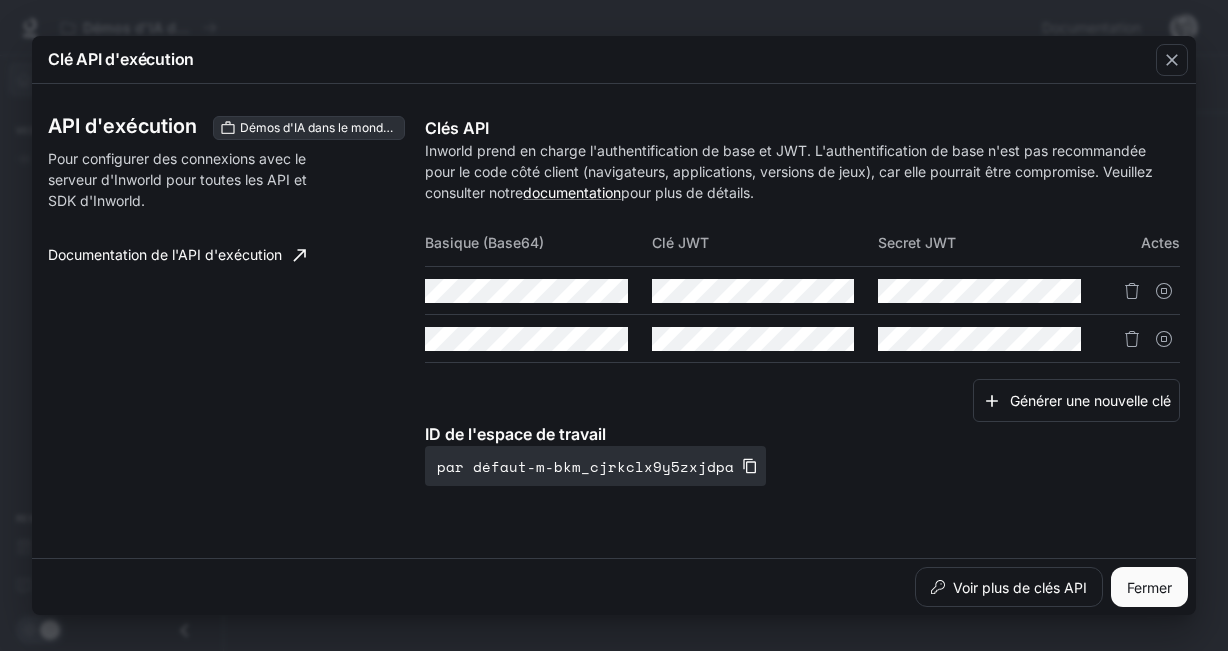 click on "Clé API d'exécution" at bounding box center (614, 60) 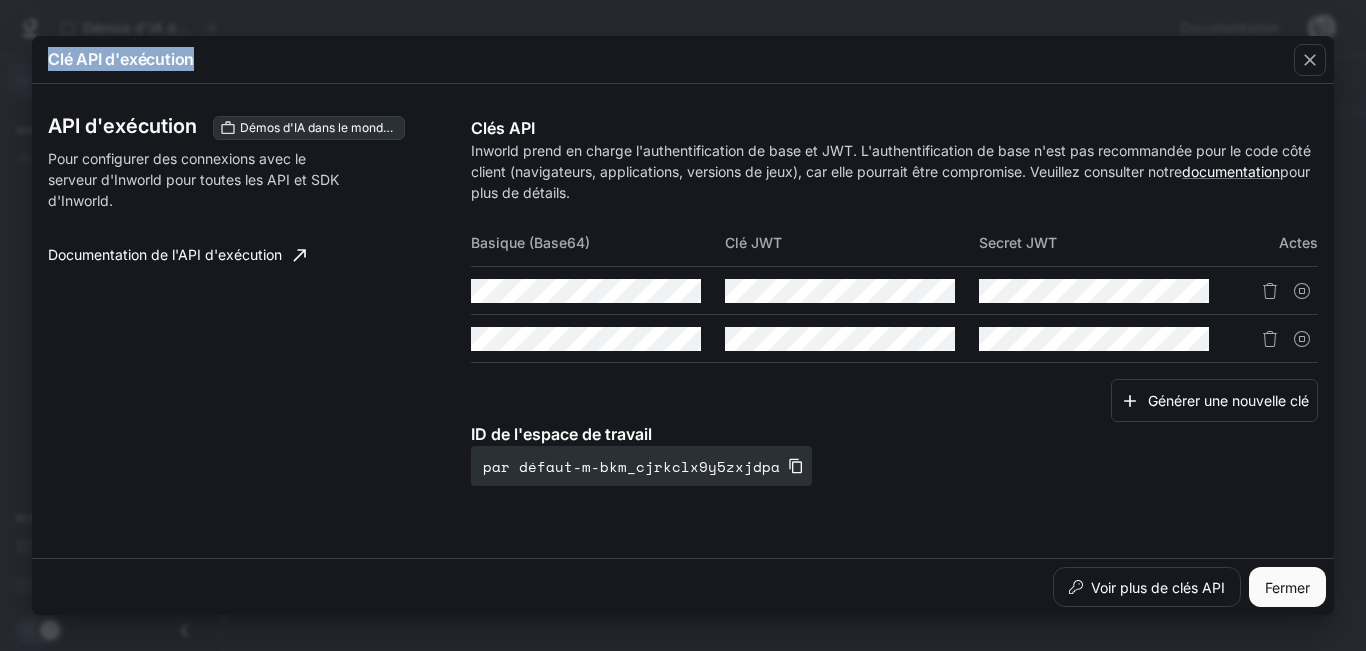 click on "Clé API d'exécution" at bounding box center (683, 60) 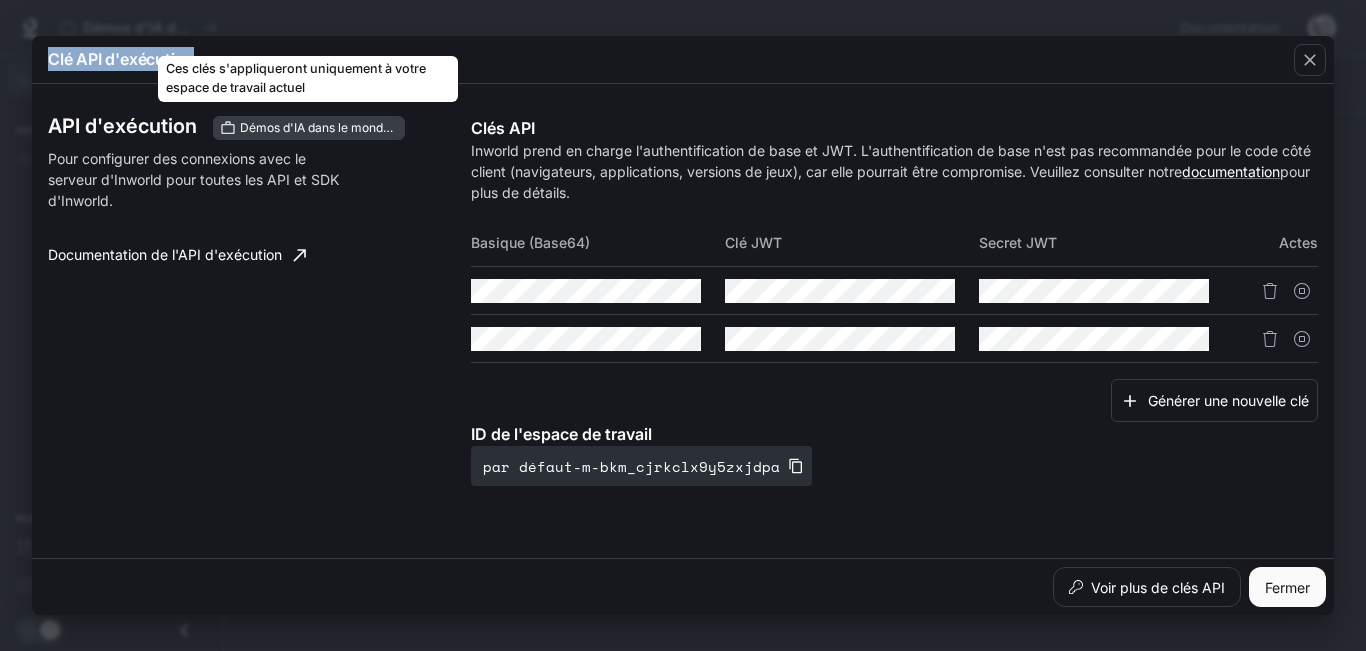 click on "Démos d'IA dans le monde réel" at bounding box center (327, 127) 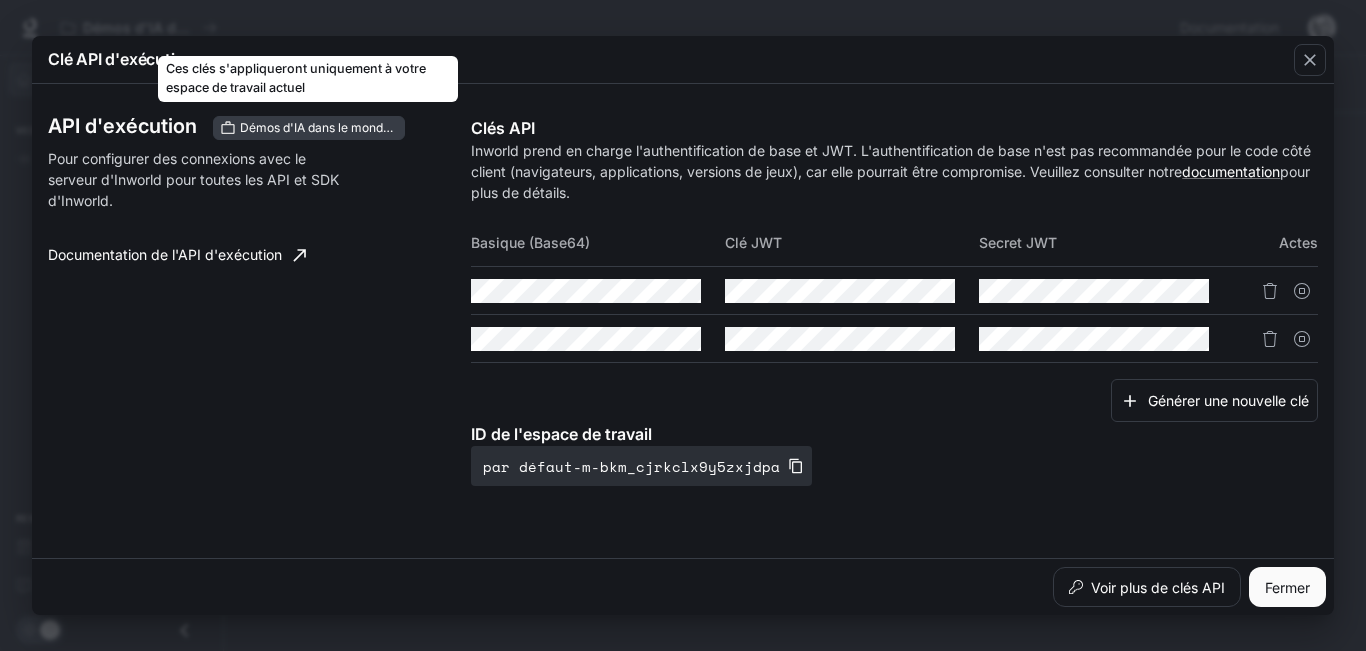 click on "Démos d'IA dans le monde réel" at bounding box center (327, 127) 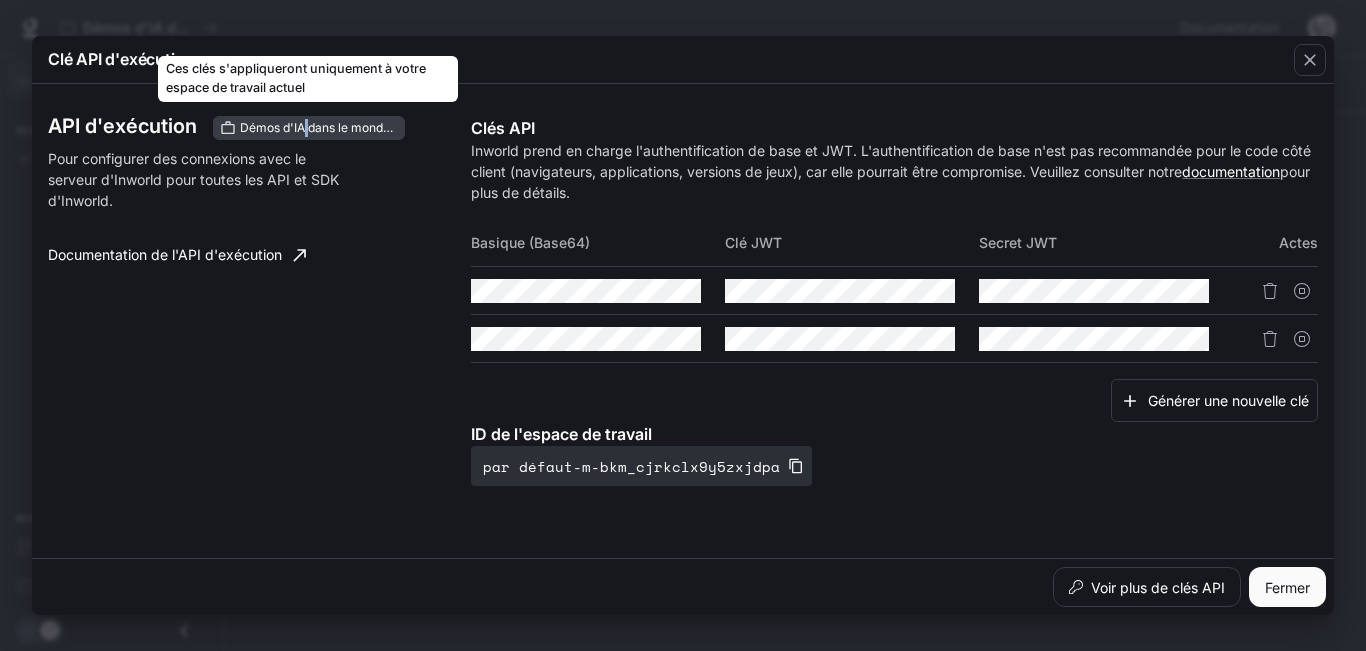click on "Démos d'IA dans le monde réel" at bounding box center [327, 127] 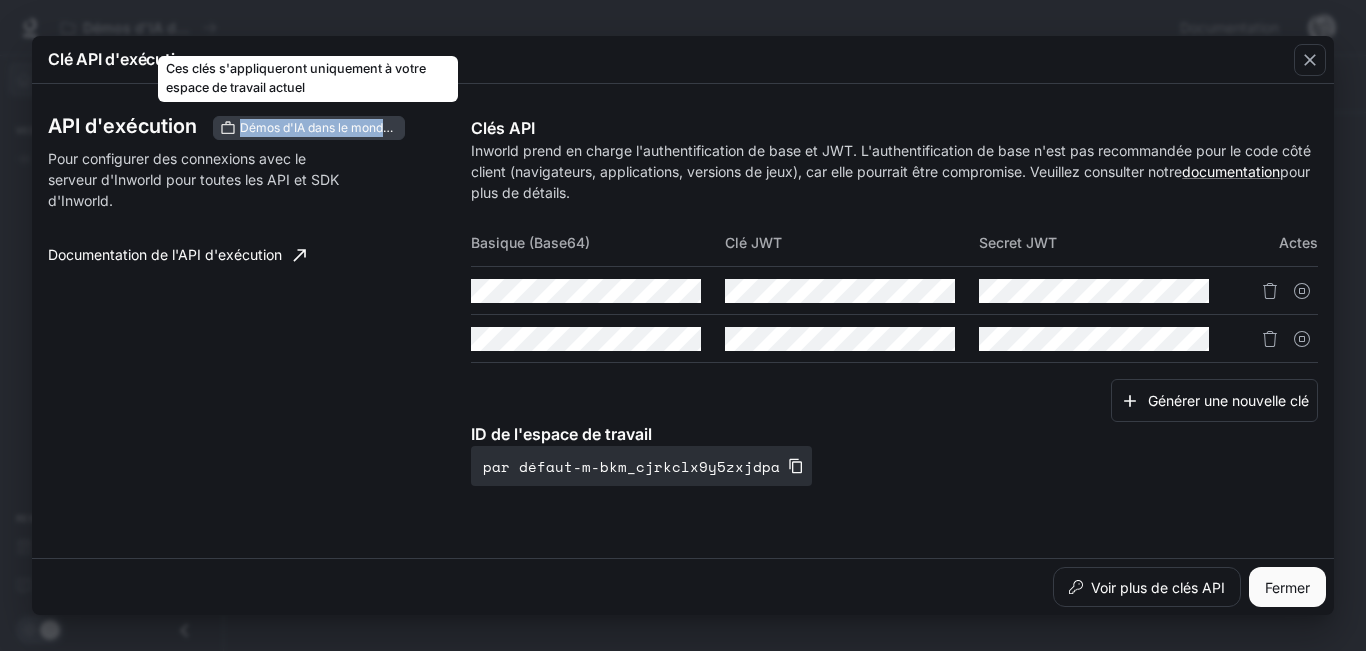 click on "Démos d'IA dans le monde réel" at bounding box center (327, 127) 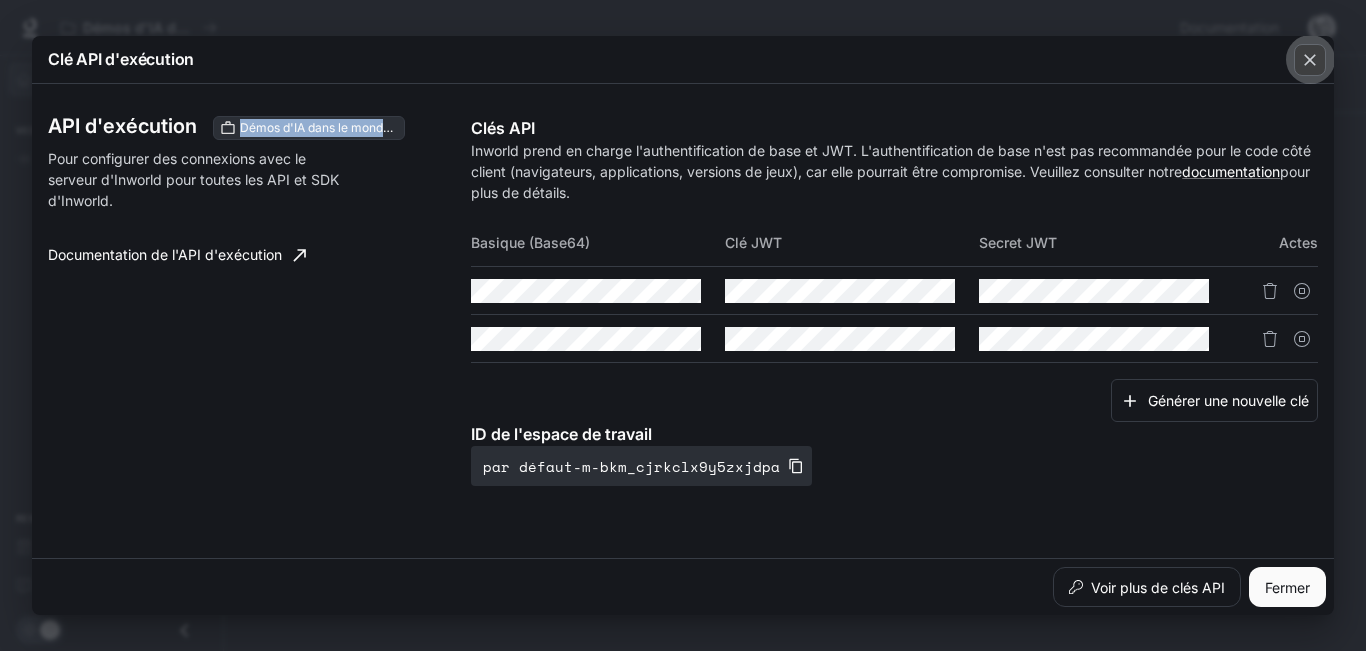 click 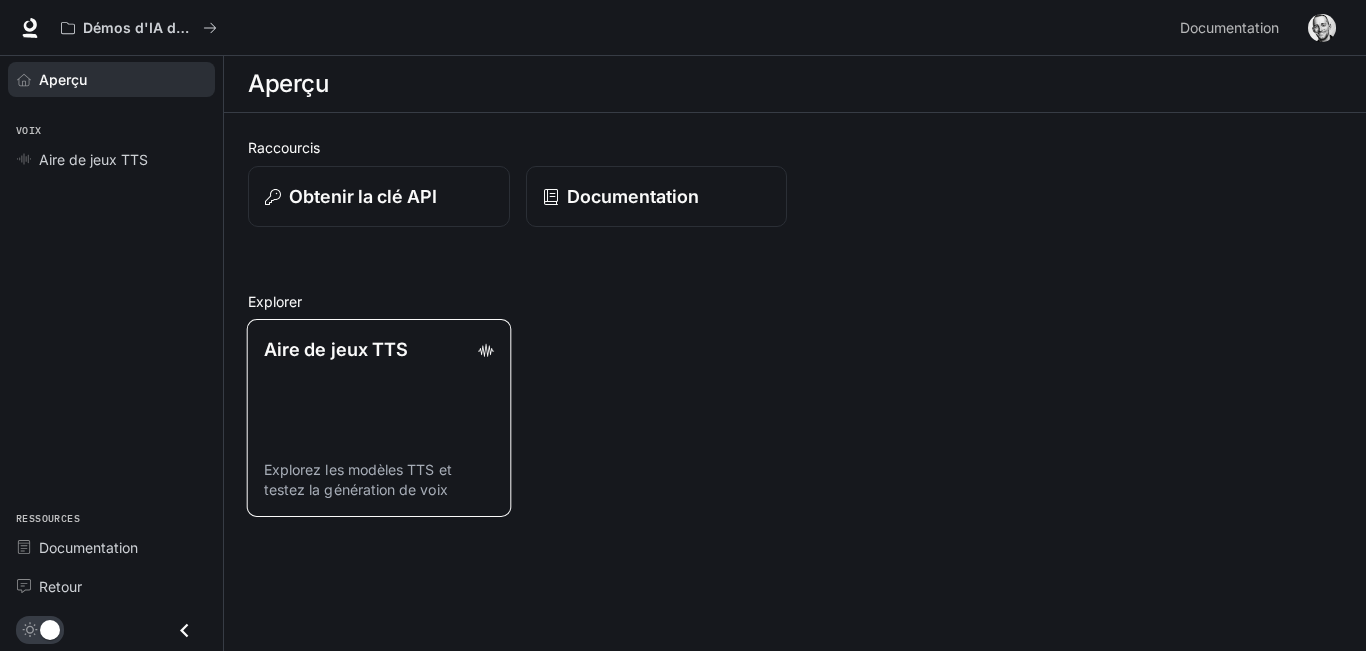click on "Aire de jeux TTS" at bounding box center (336, 349) 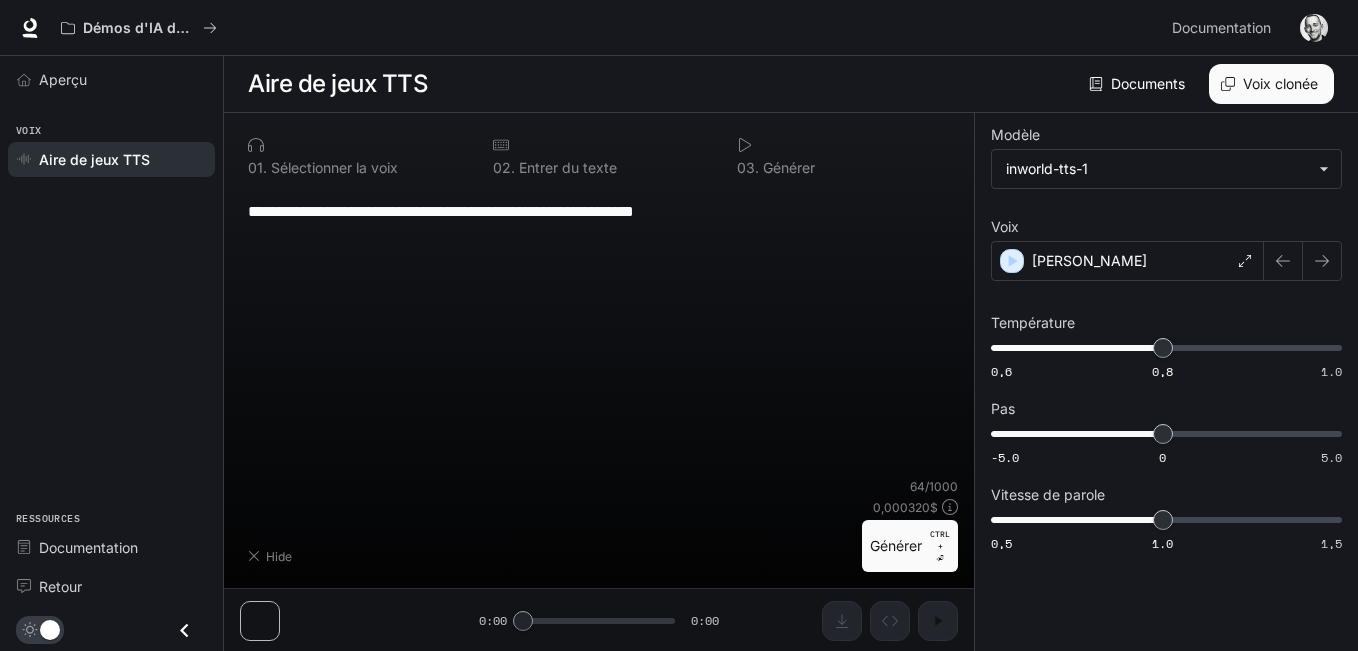 type on "**********" 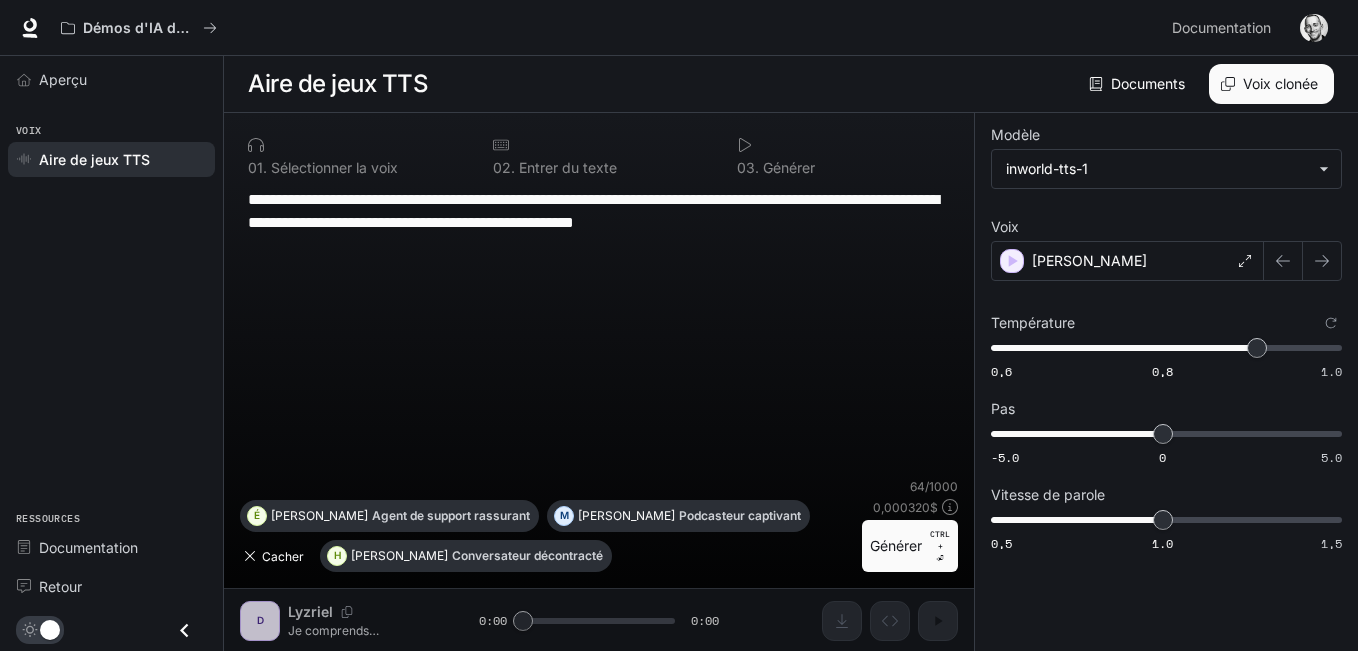 click on "Cacher" at bounding box center [276, 556] 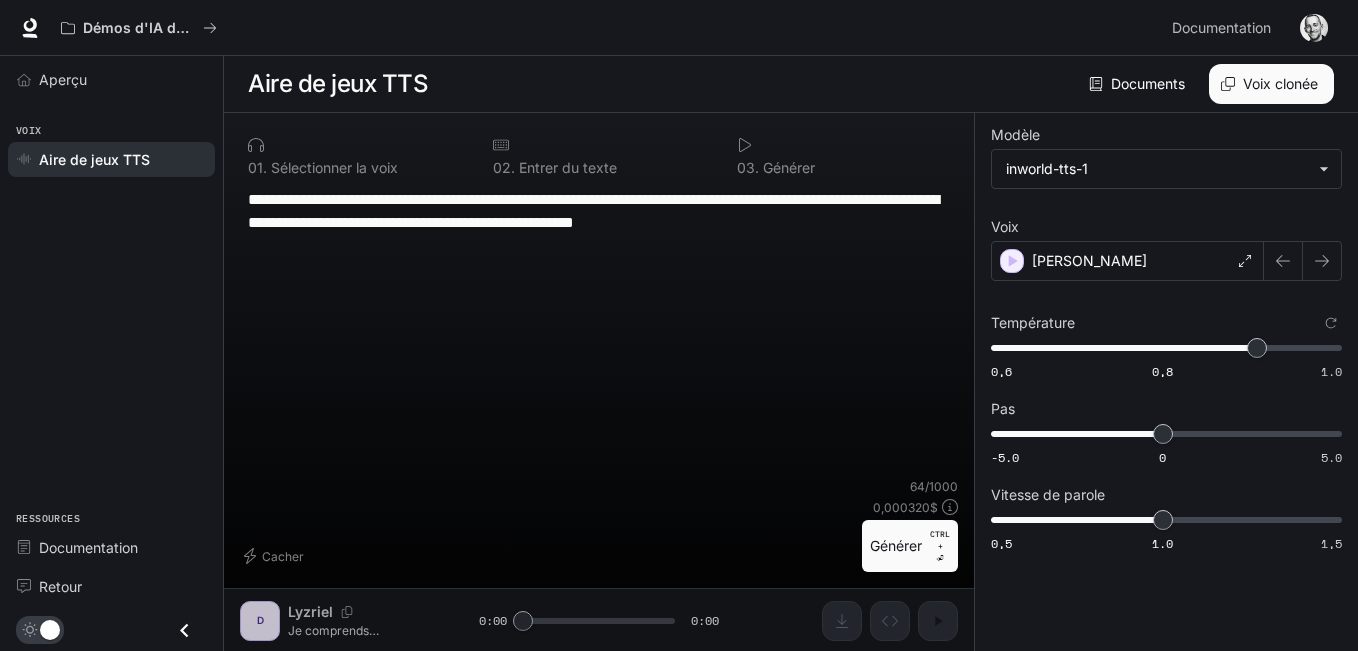click on "Générer" at bounding box center (896, 545) 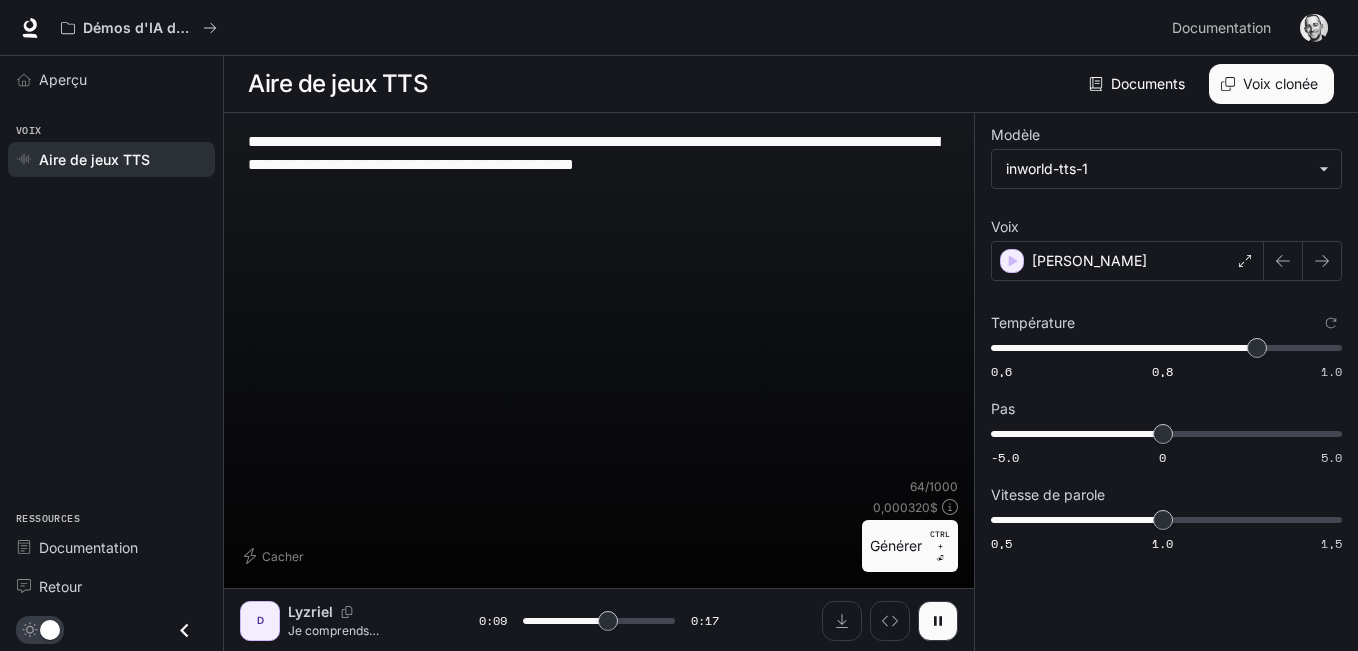 drag, startPoint x: 914, startPoint y: 608, endPoint x: 1004, endPoint y: 487, distance: 150.8012 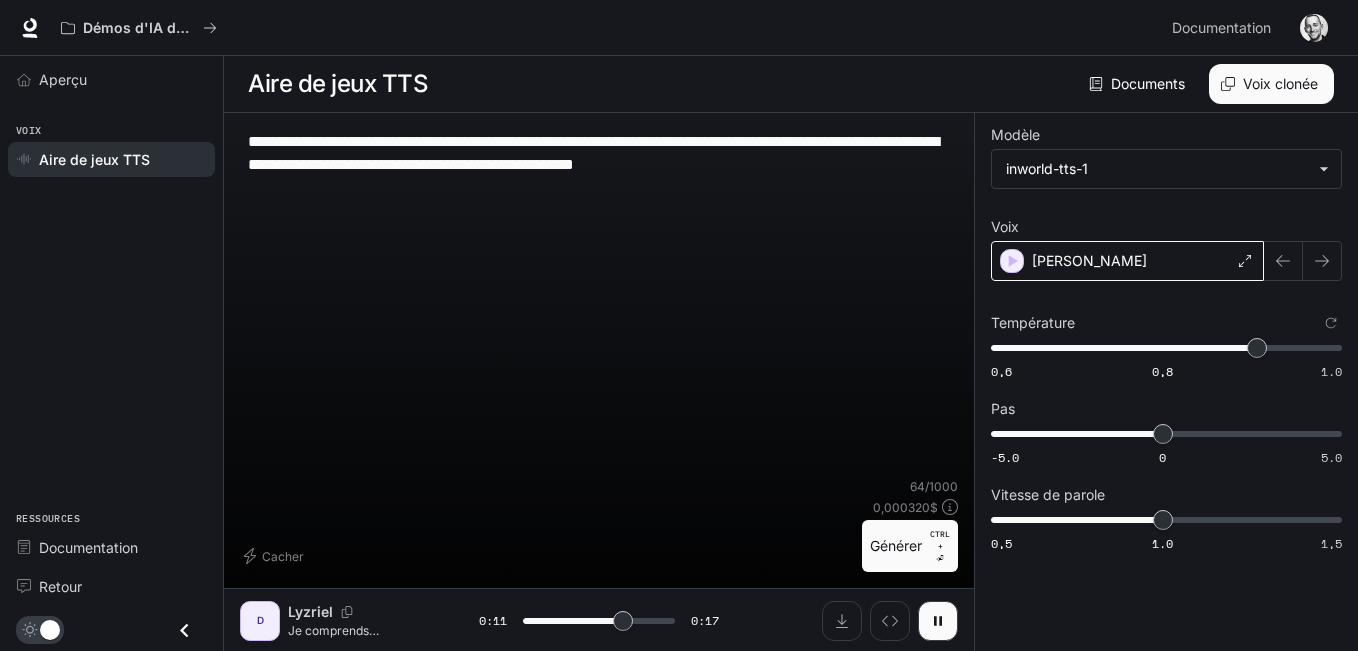 click 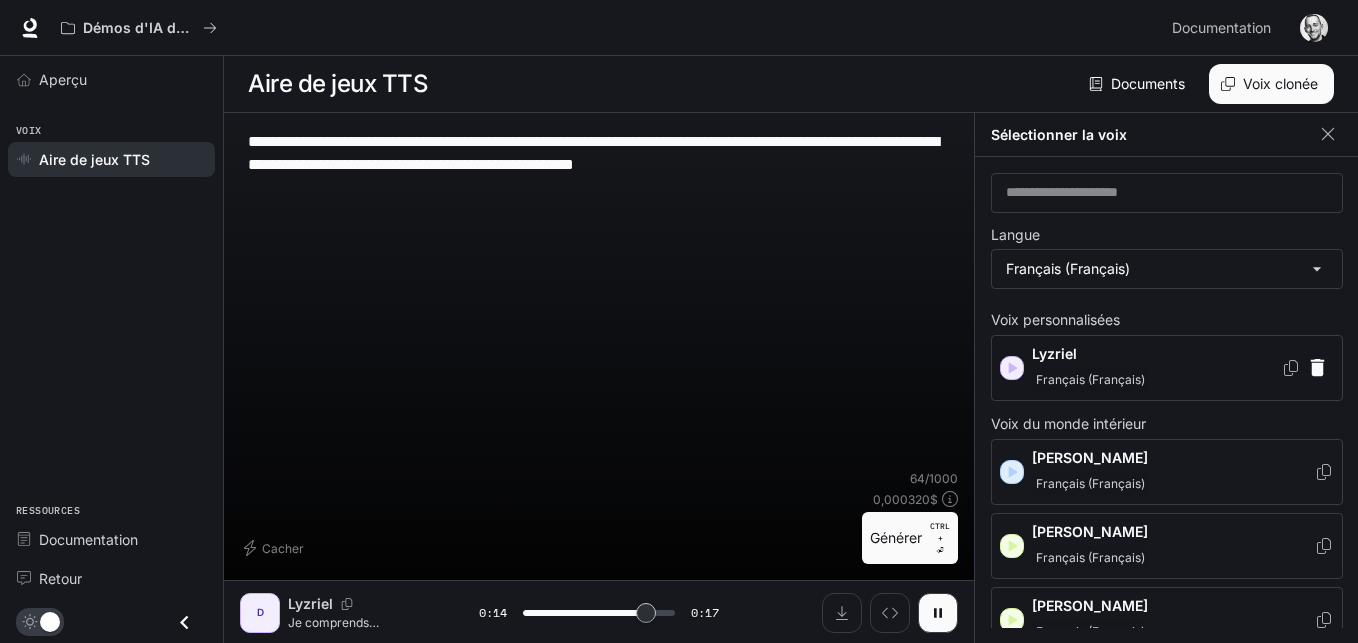 click on "Français (Français)" at bounding box center (1156, 380) 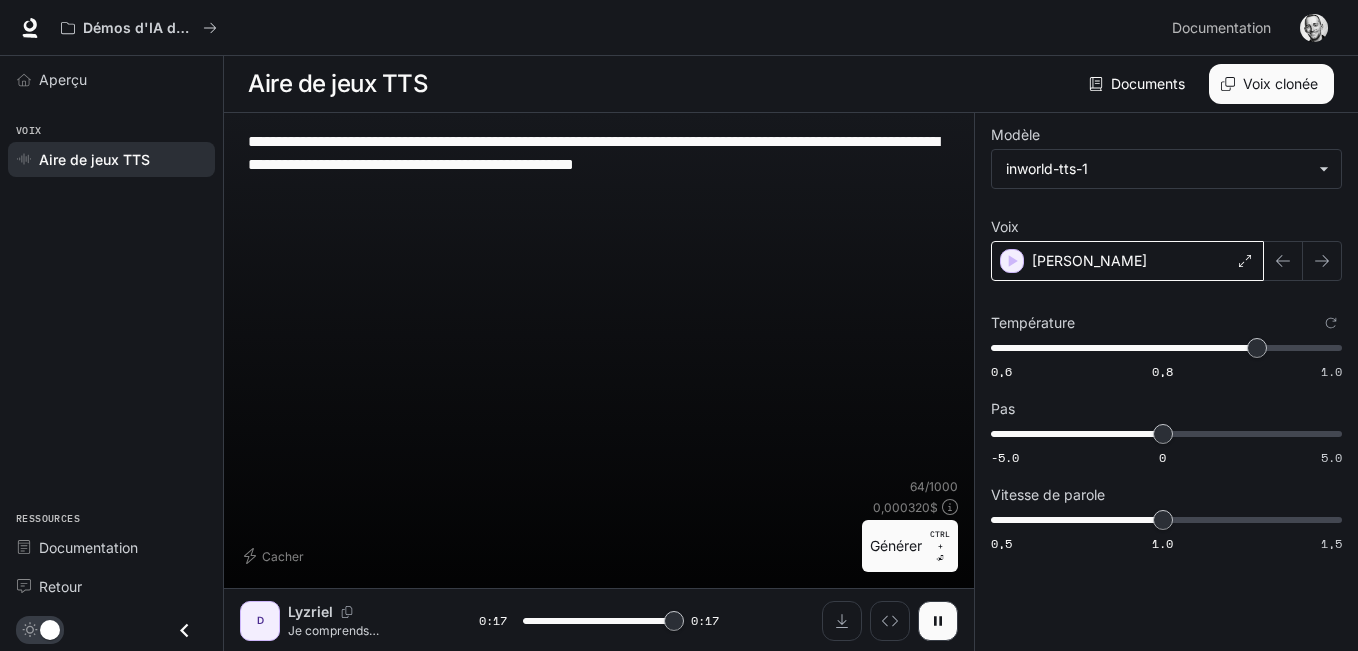 type on "*" 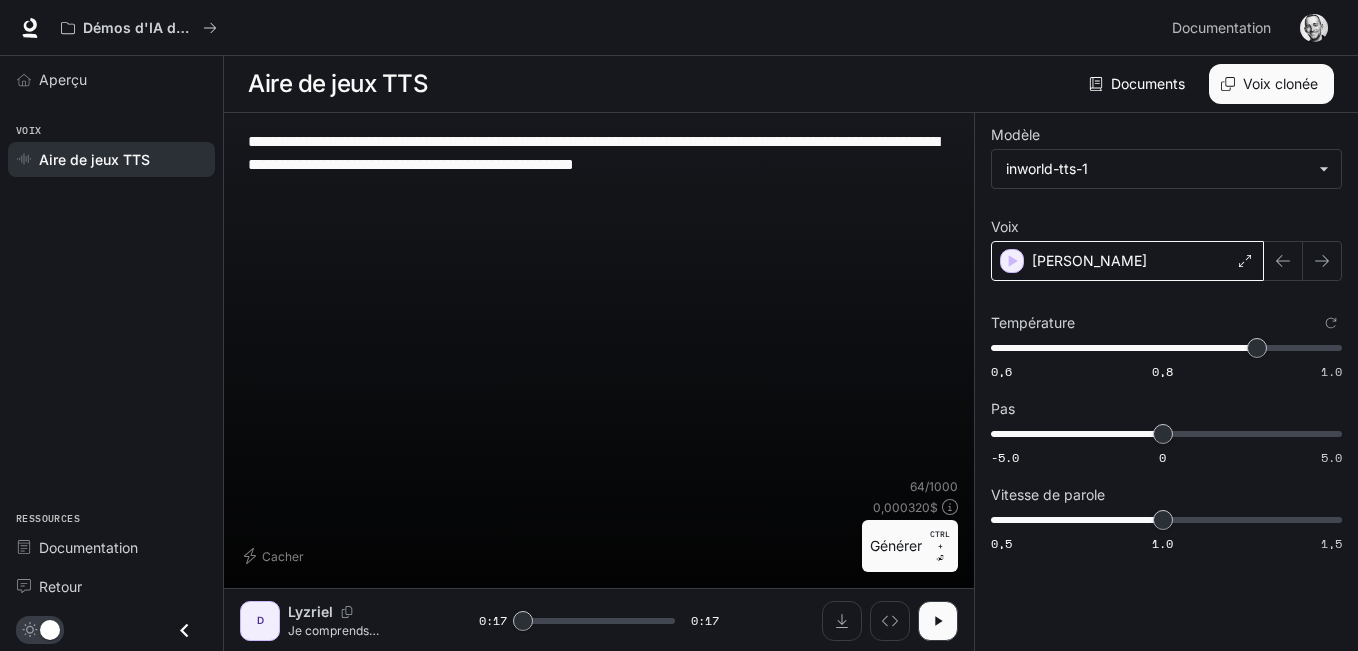 click on "[PERSON_NAME]" at bounding box center (1127, 261) 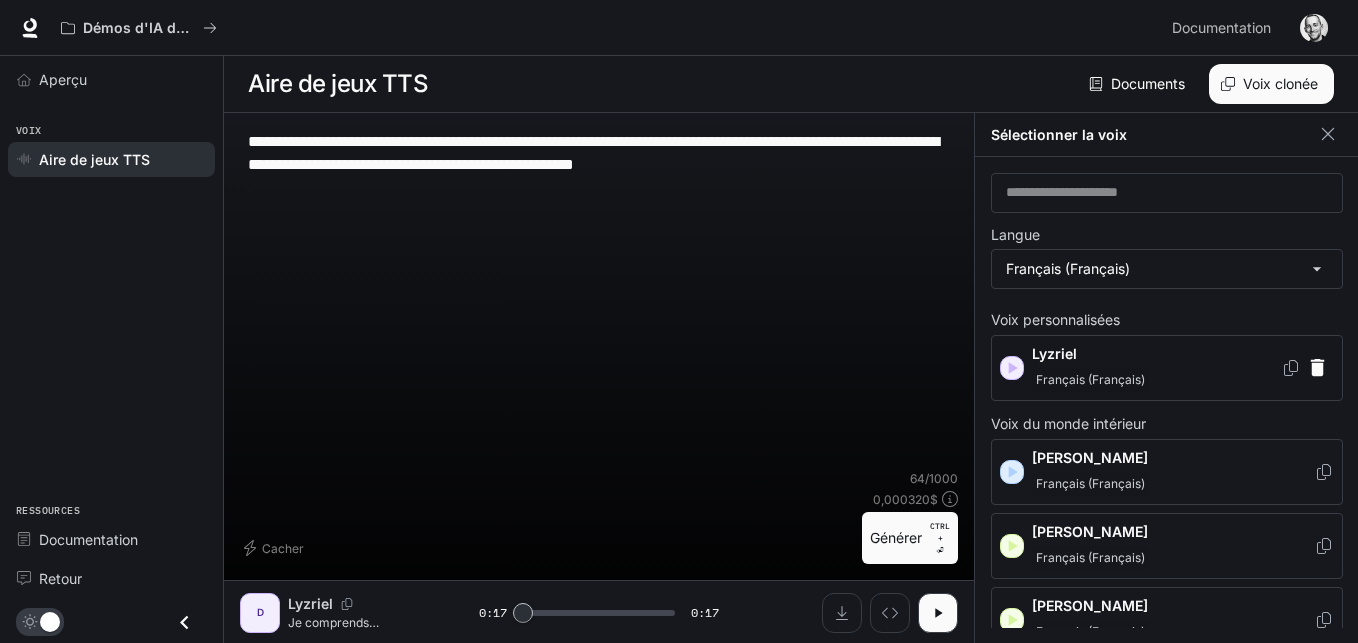 click on "Lyzriel" at bounding box center [1156, 354] 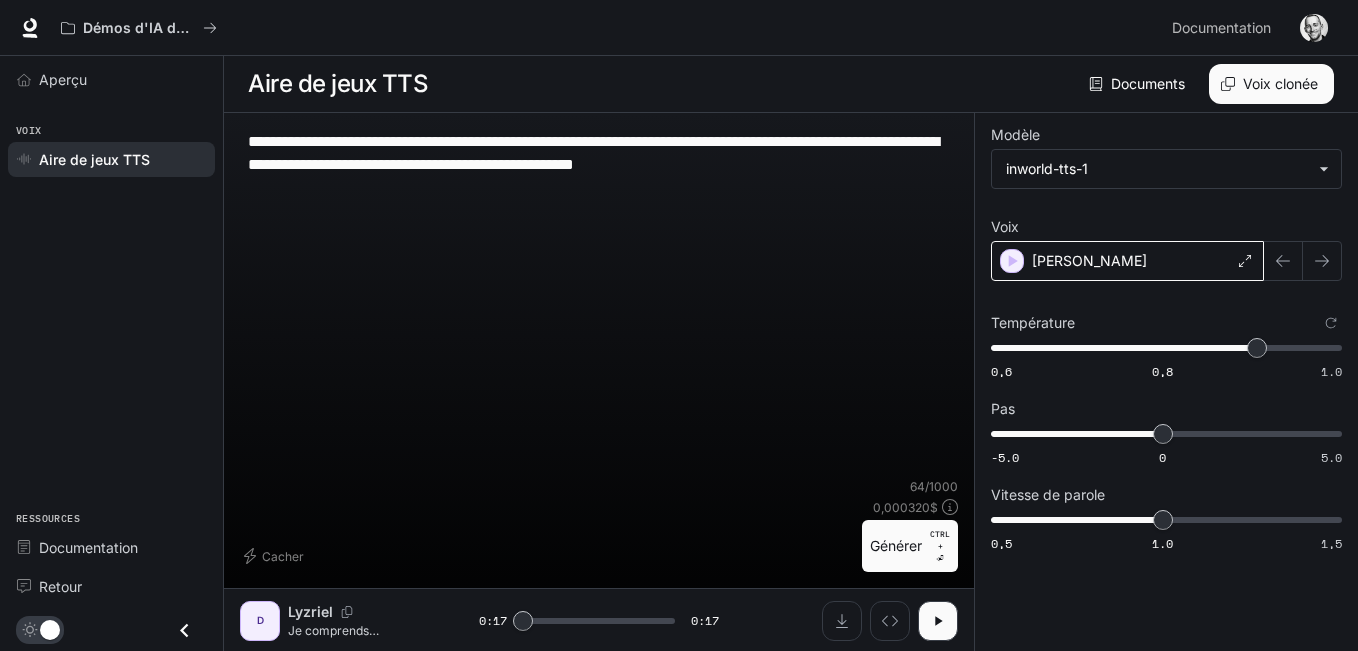 click 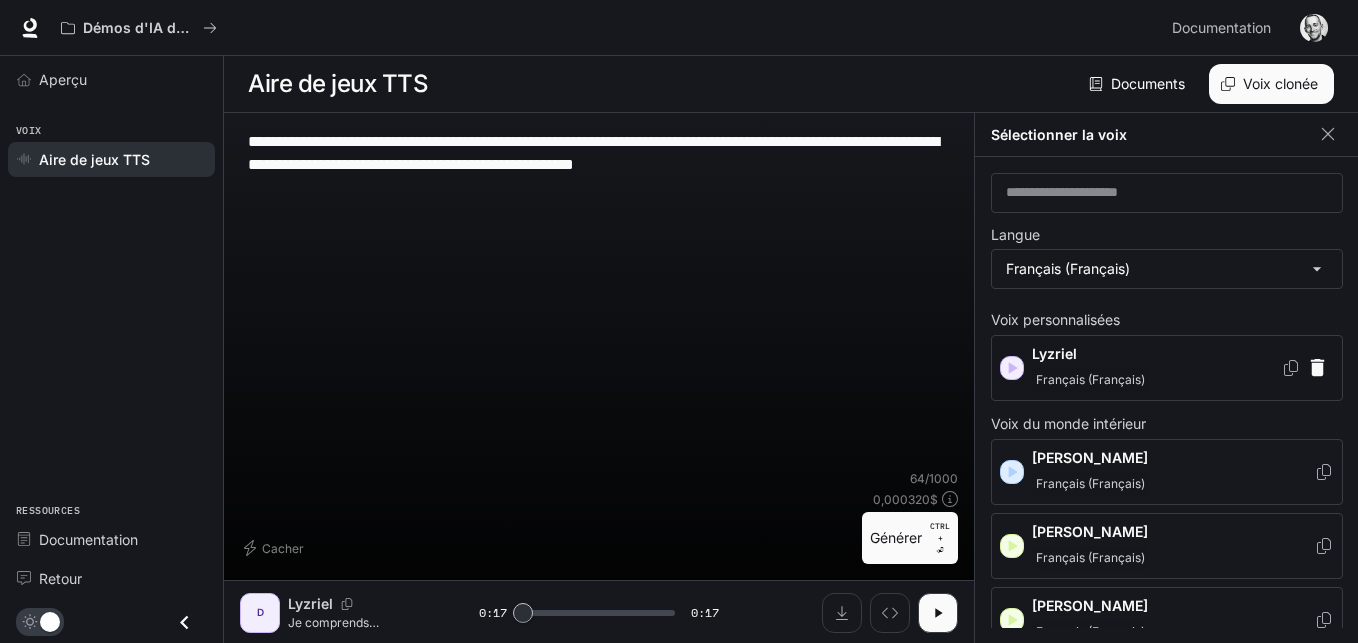 click on "Français (Français)" at bounding box center (1090, 379) 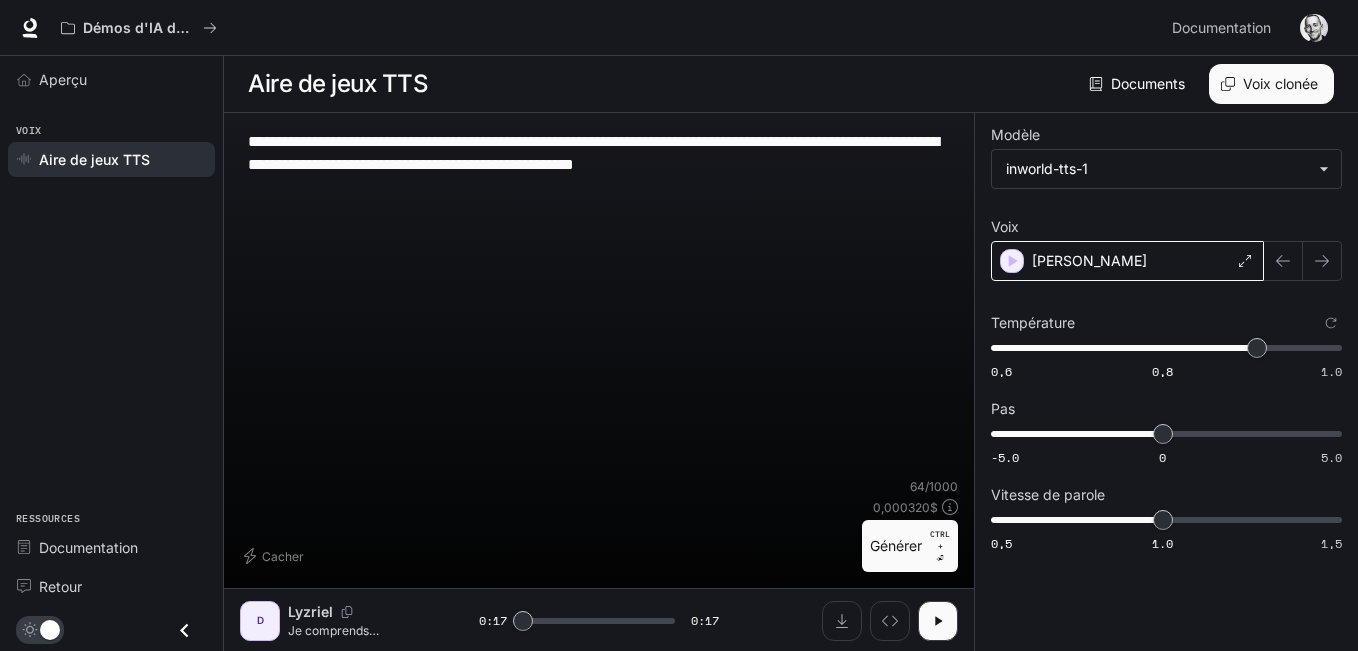 click on "[PERSON_NAME]" at bounding box center (1089, 260) 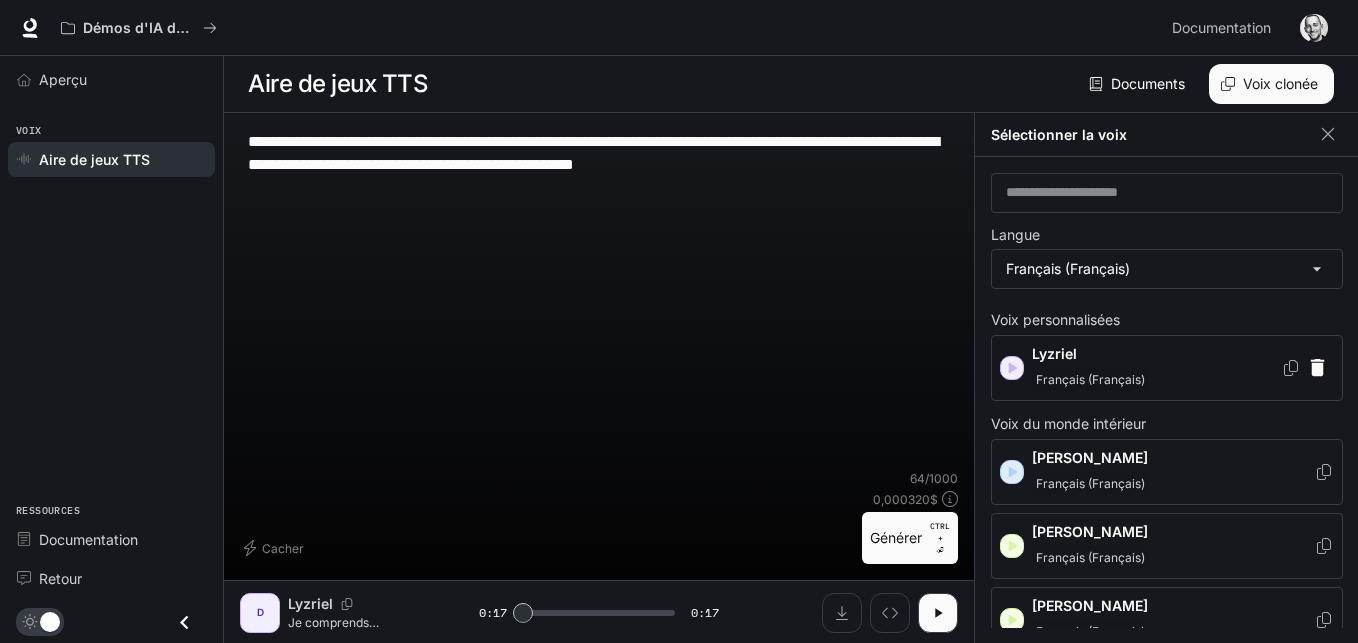 click on "Français (Français)" at bounding box center [1090, 379] 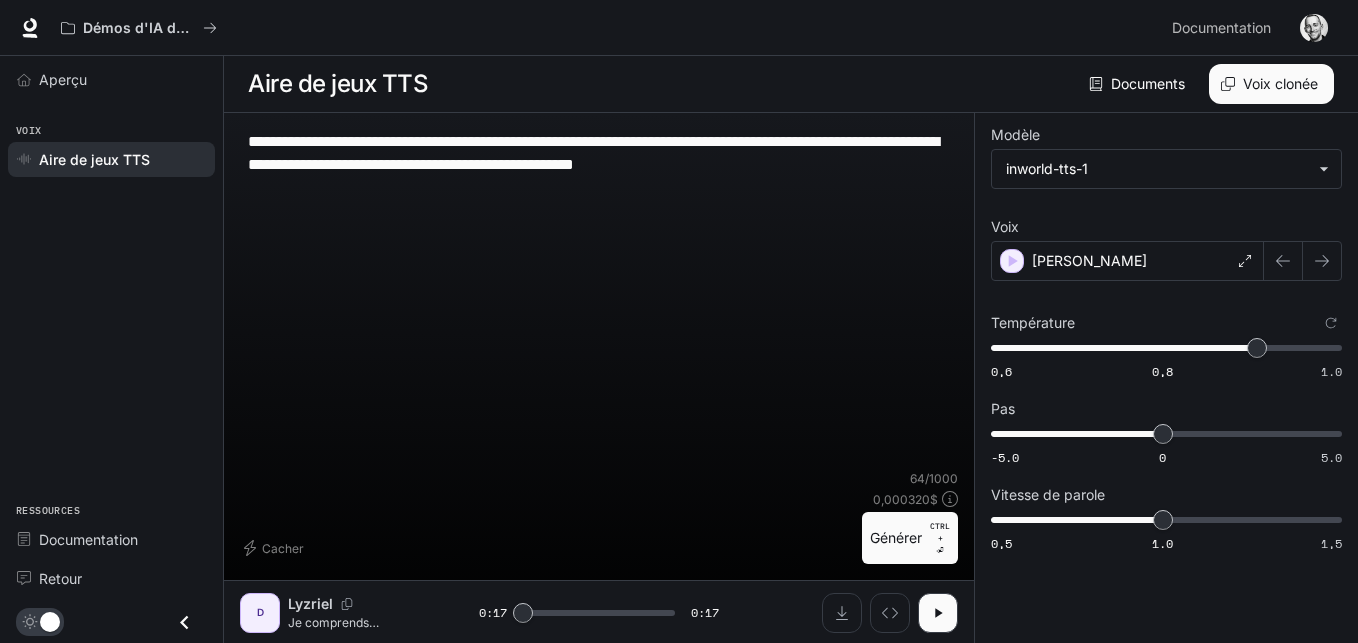 click on "0,6 0,8 1.0 0,91" at bounding box center (1166, 358) 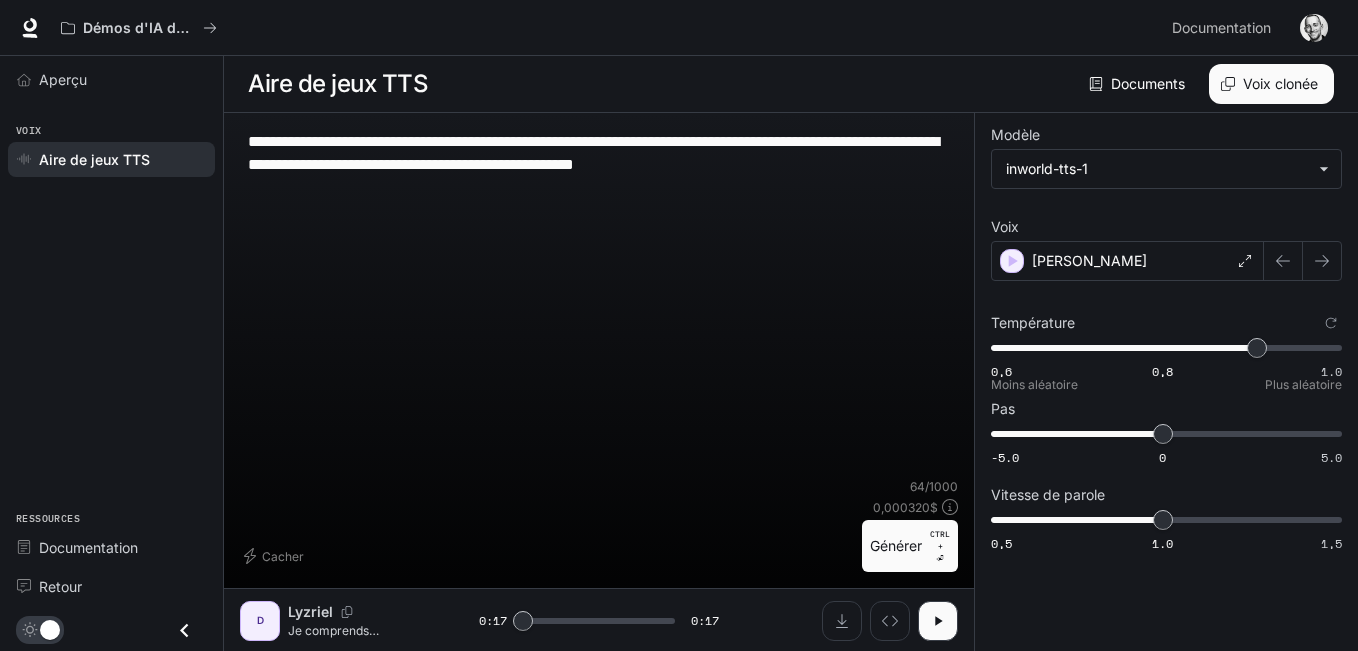 click on "0,6 0,8 1.0 0,91 Moins aléatoire Plus aléatoire" at bounding box center (1166, 358) 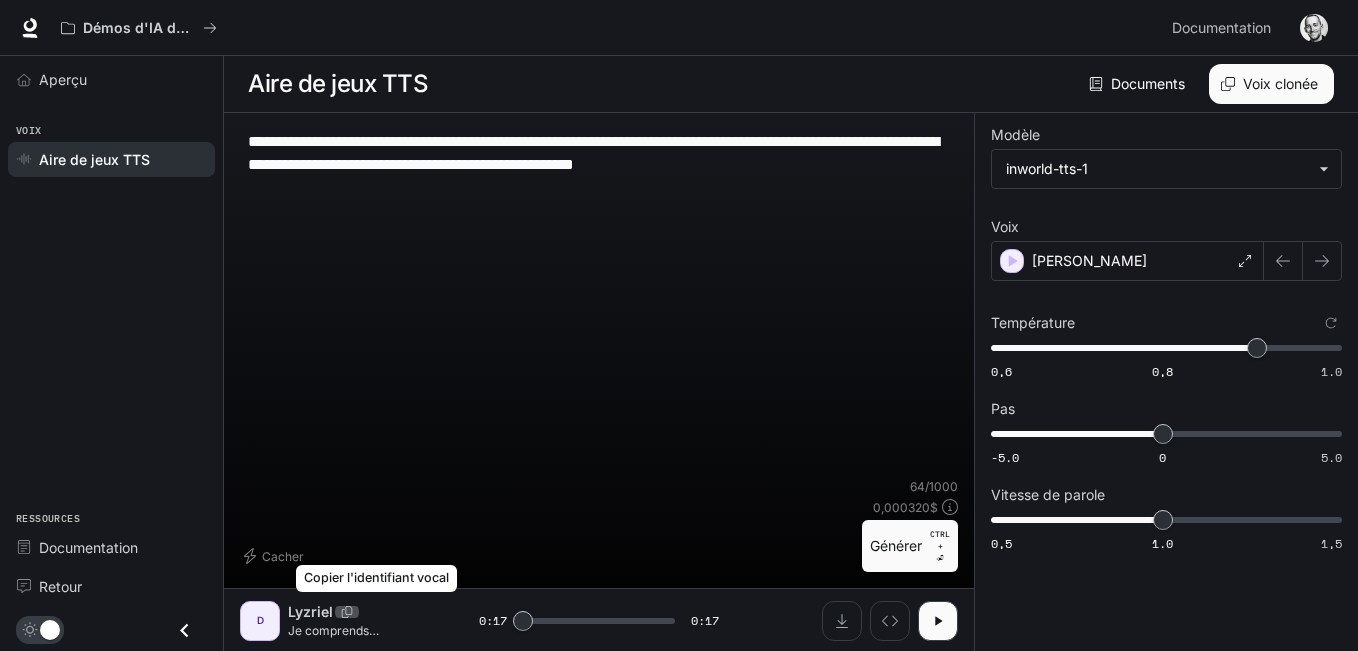 click 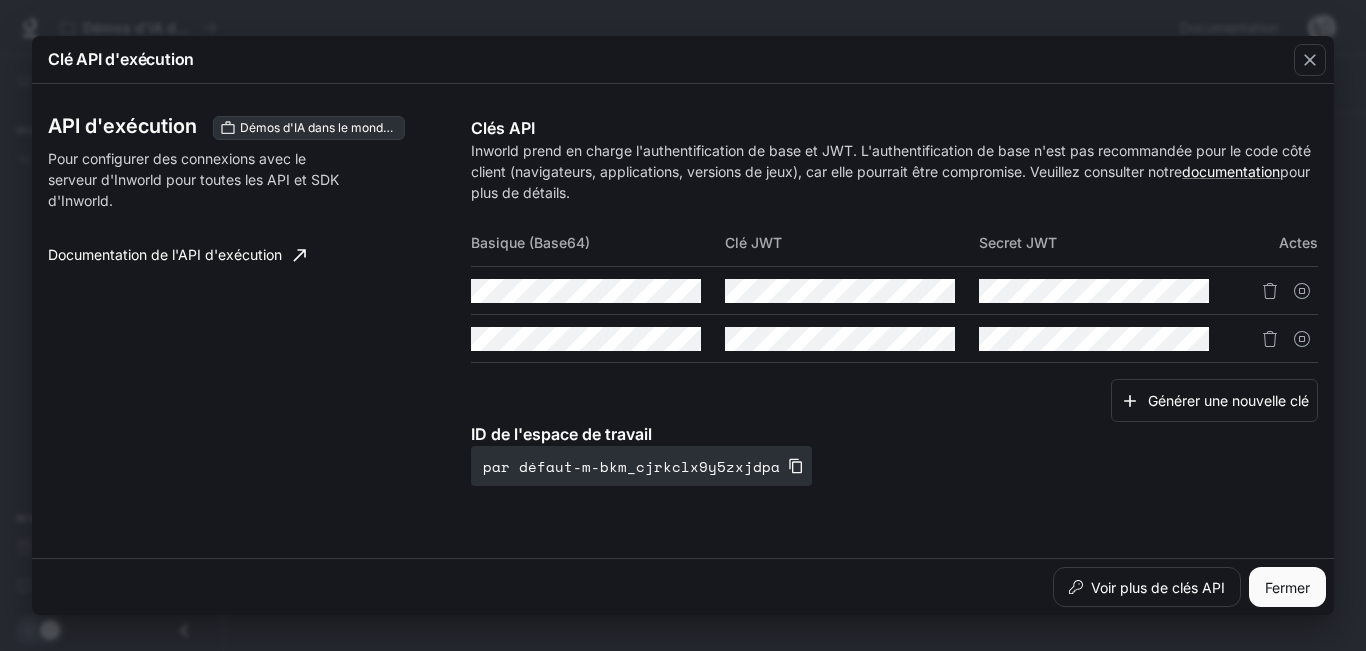 scroll, scrollTop: 0, scrollLeft: 0, axis: both 